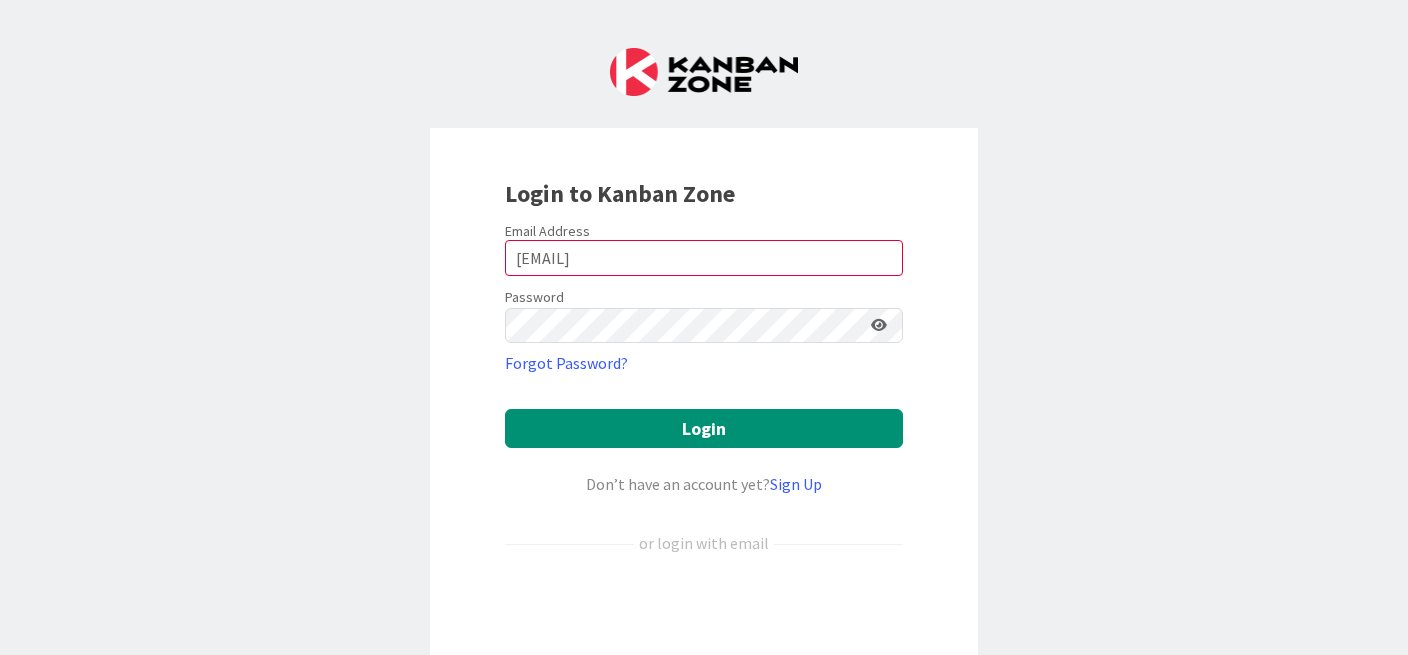 scroll, scrollTop: 0, scrollLeft: 0, axis: both 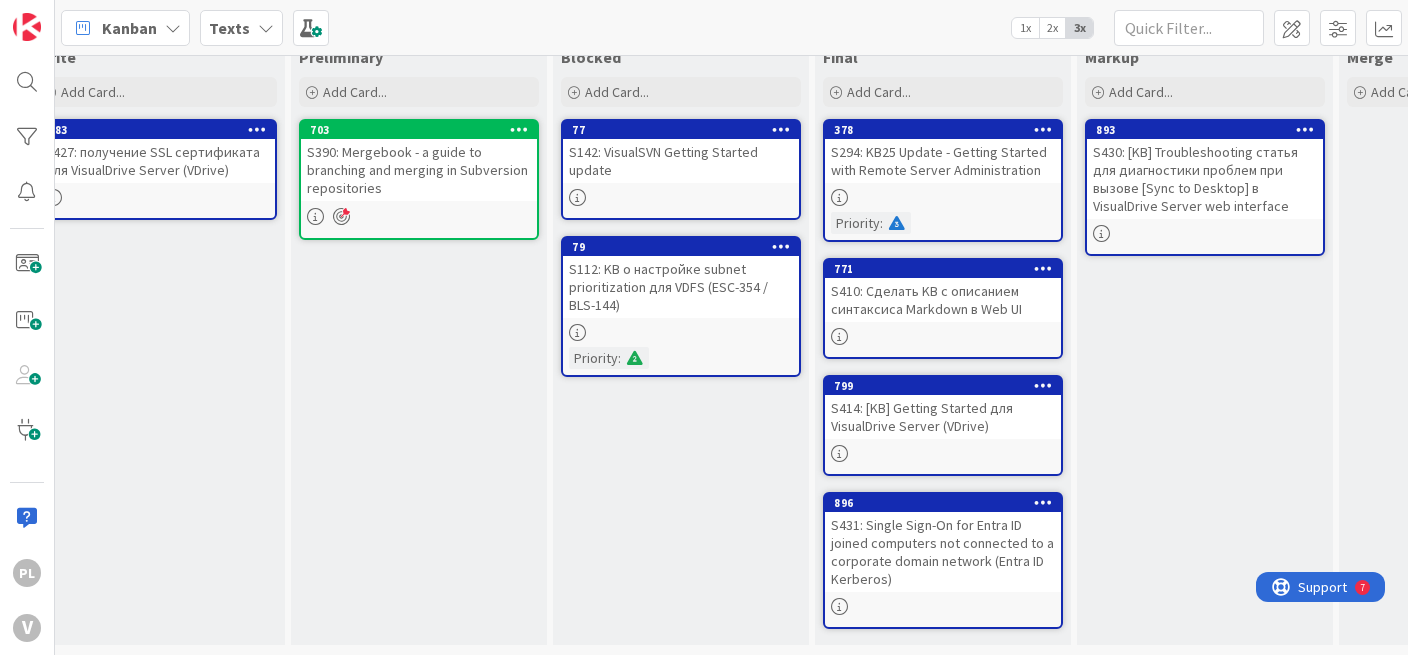 click on "S294: KB25 Update - Getting Started with Remote Server Administration" at bounding box center [943, 161] 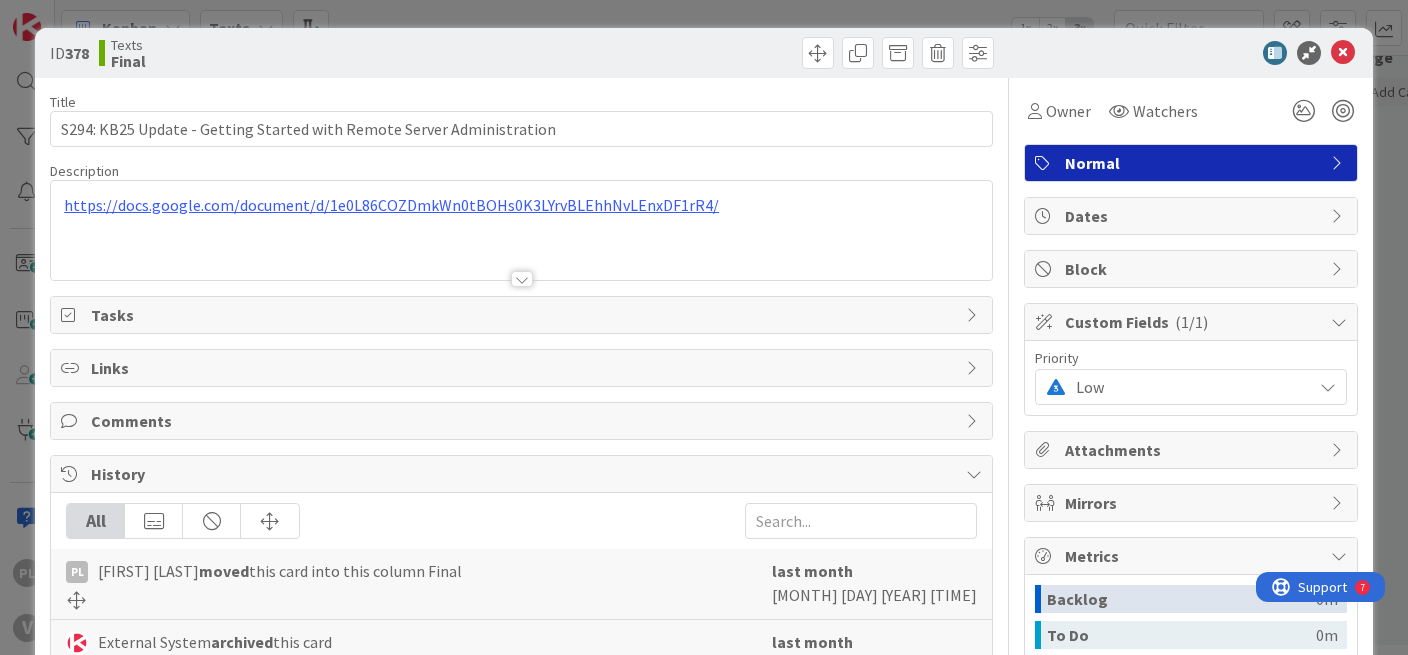 click on "Custom Fields ( 1/1 )" at bounding box center (1193, 322) 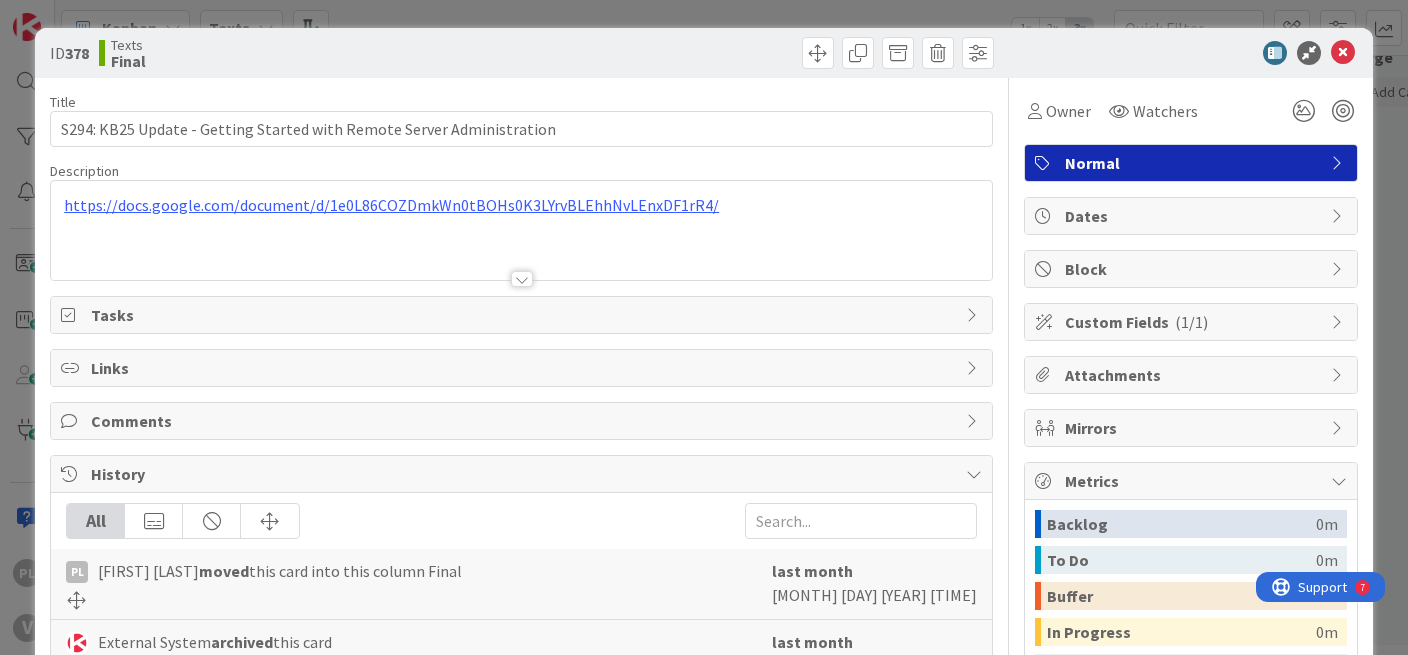 click on "Custom Fields ( 1/1 )" at bounding box center (1193, 322) 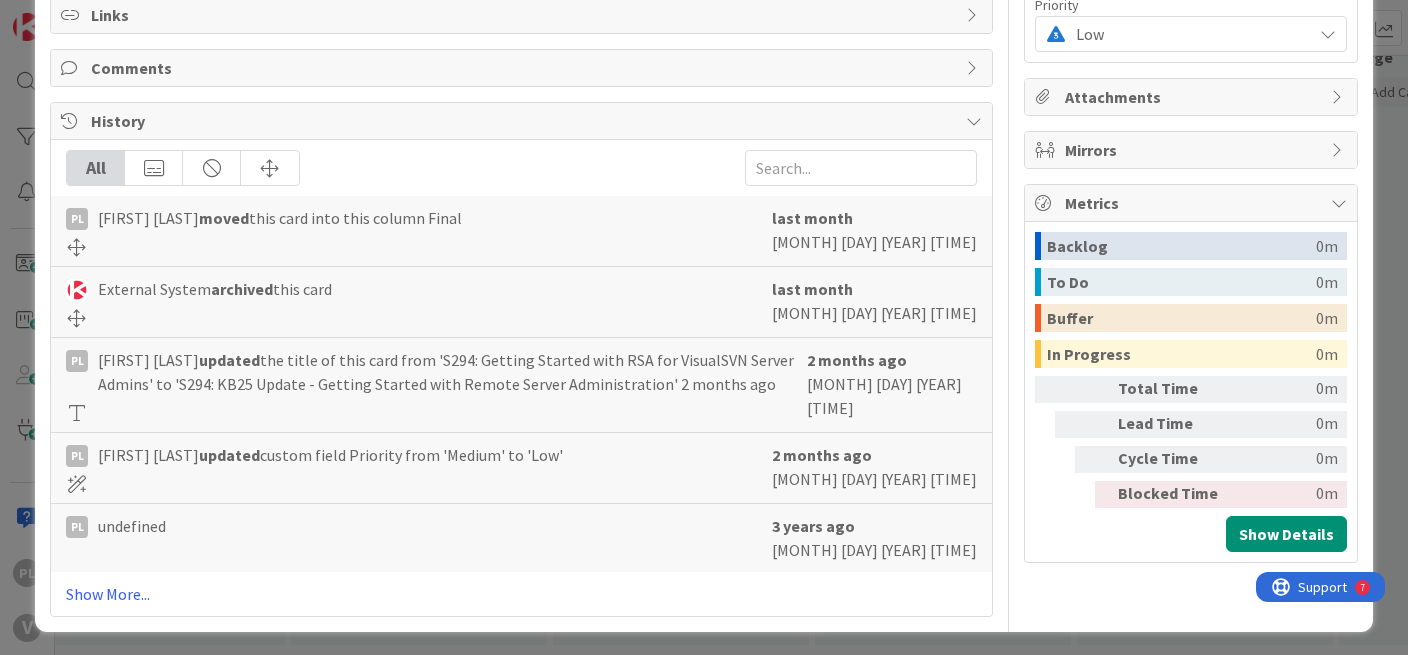 scroll, scrollTop: 0, scrollLeft: 0, axis: both 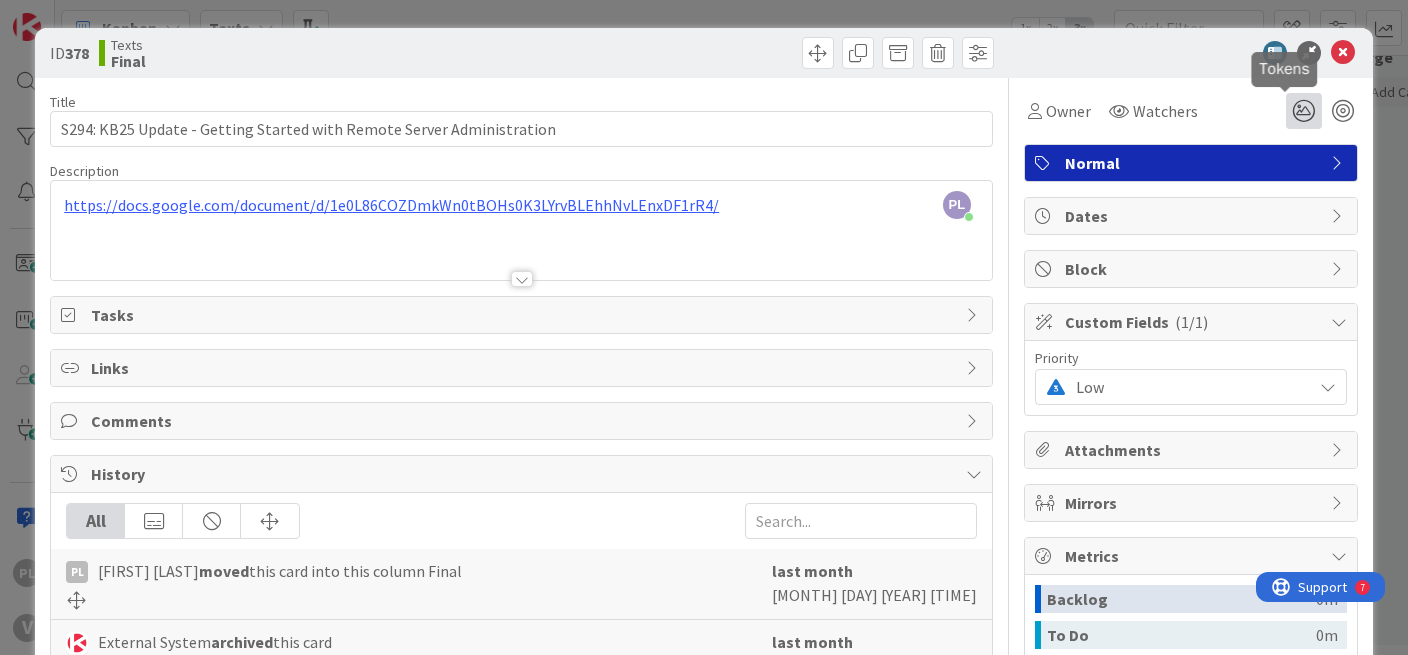 click at bounding box center [1304, 111] 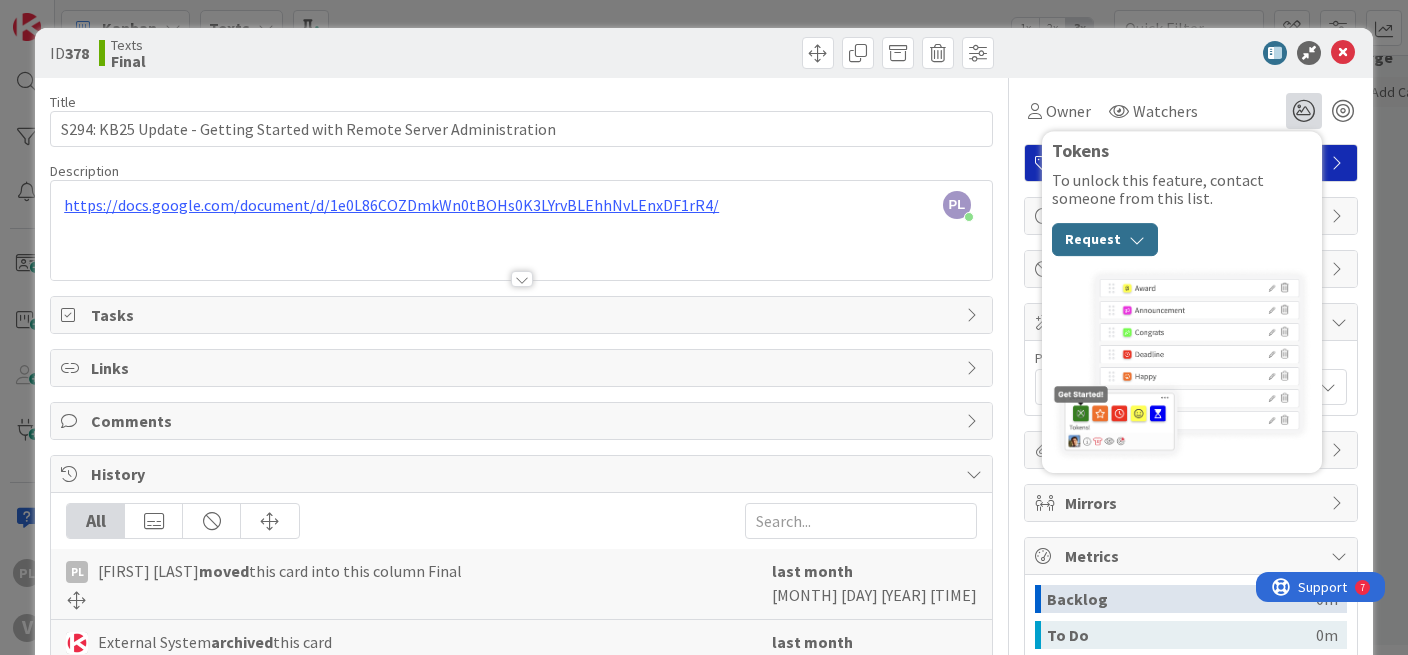 click at bounding box center (1137, 240) 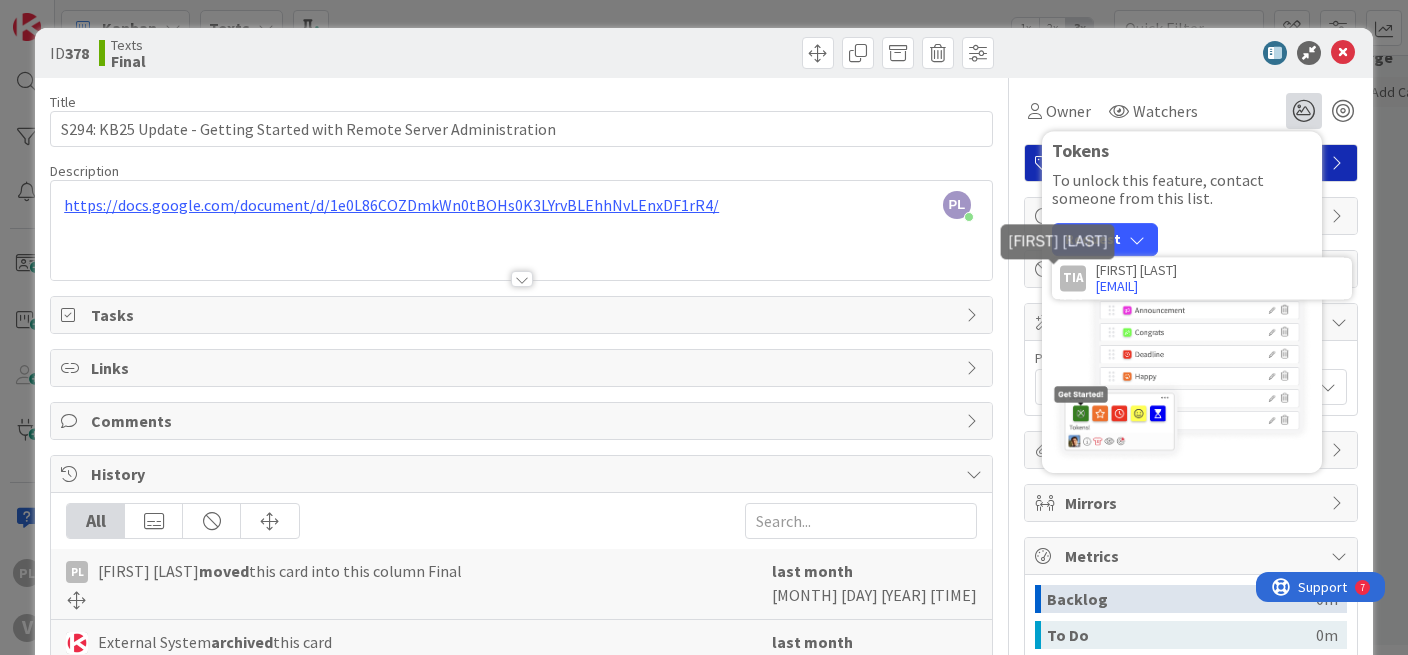 click on "IZ" at bounding box center [1073, 278] 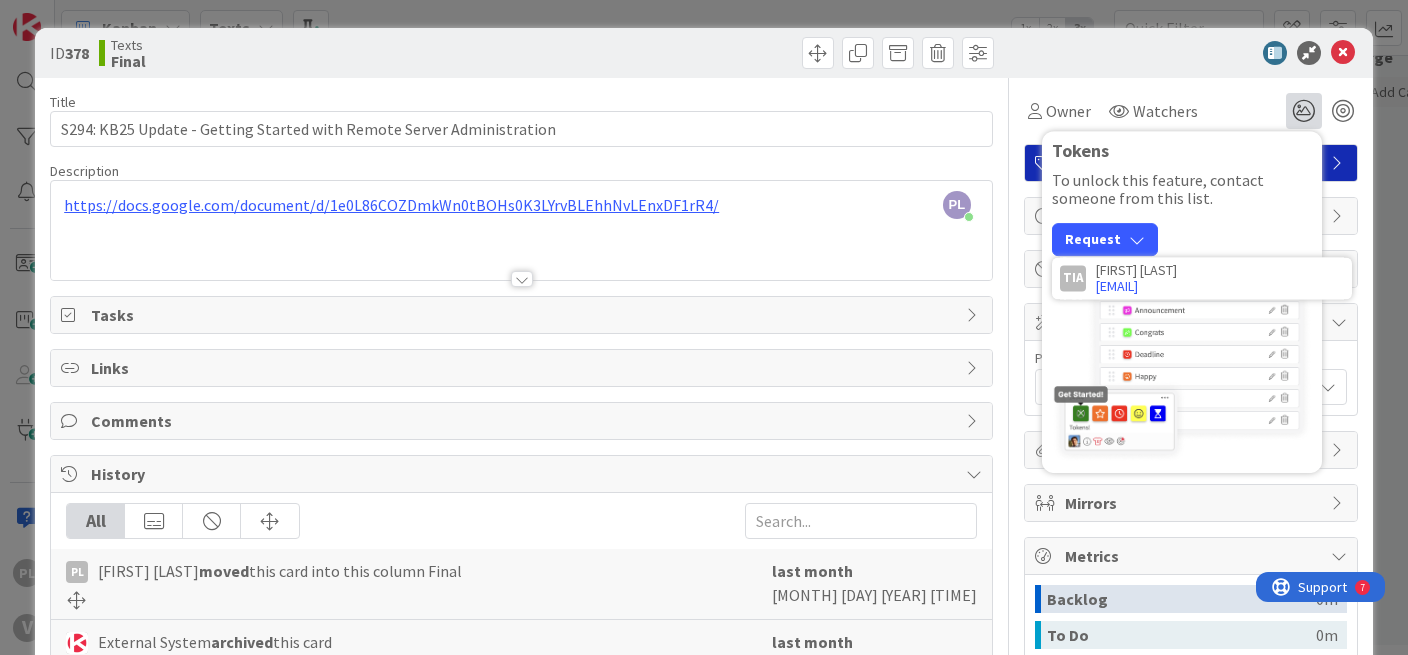 click on "Ivan Zhakov" at bounding box center (1215, 270) 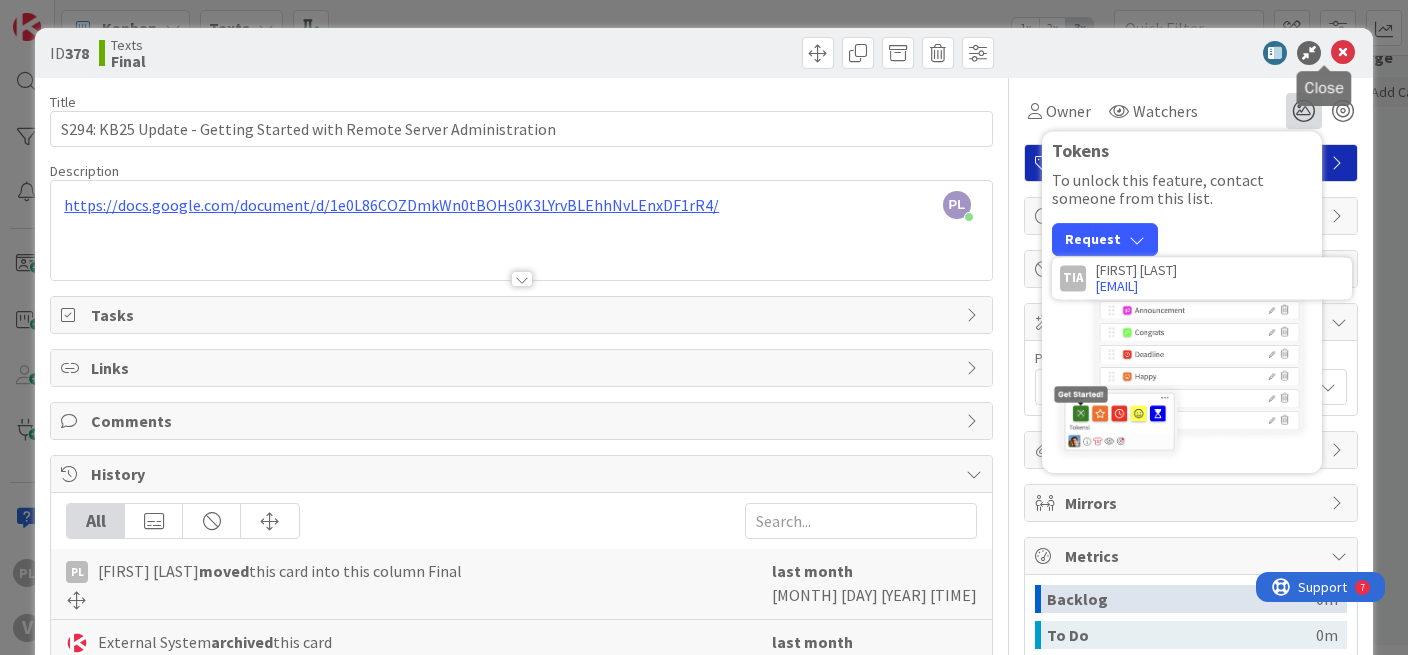 click at bounding box center (1343, 53) 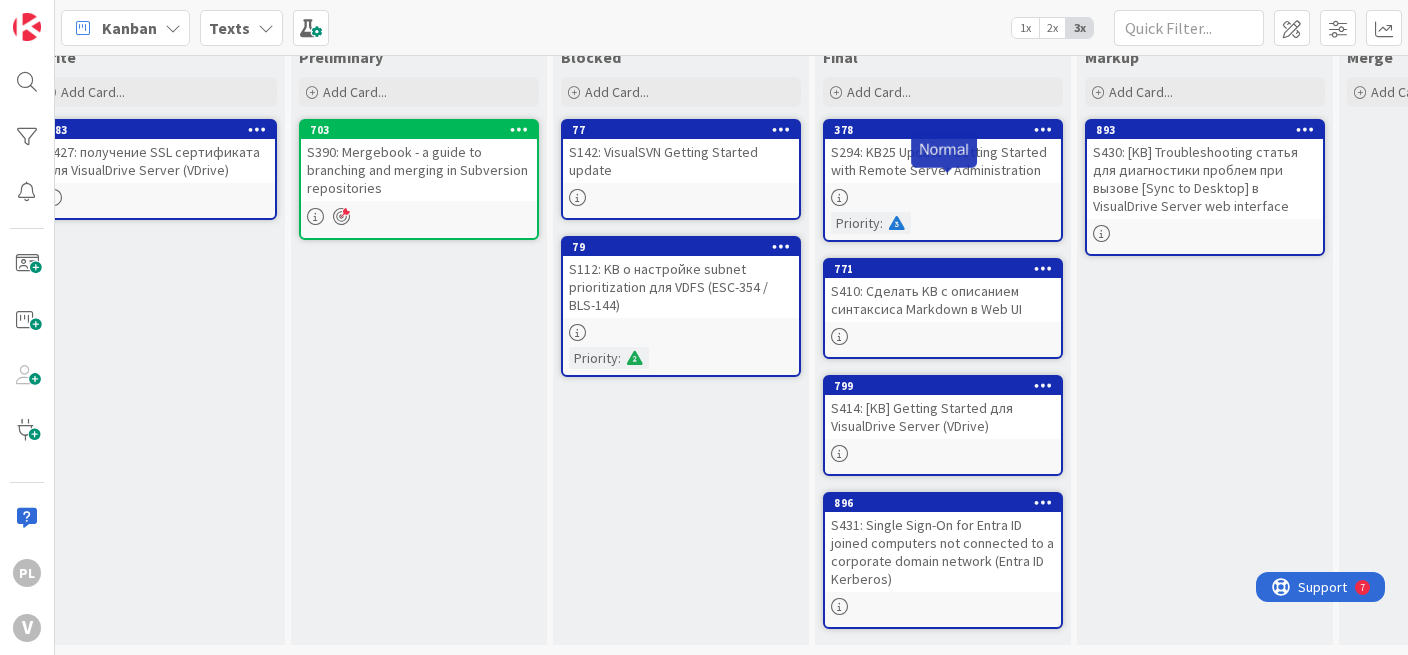 scroll, scrollTop: 0, scrollLeft: 819, axis: horizontal 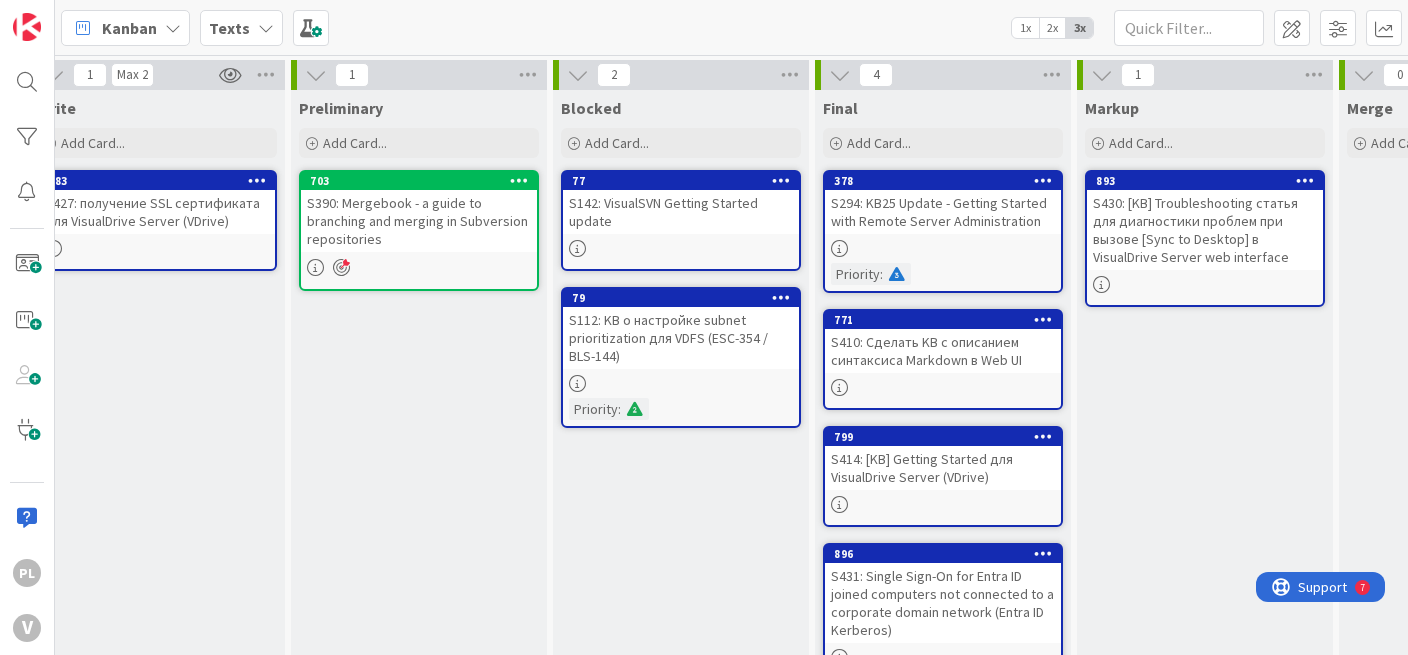 click on "Priority :" at bounding box center (943, 274) 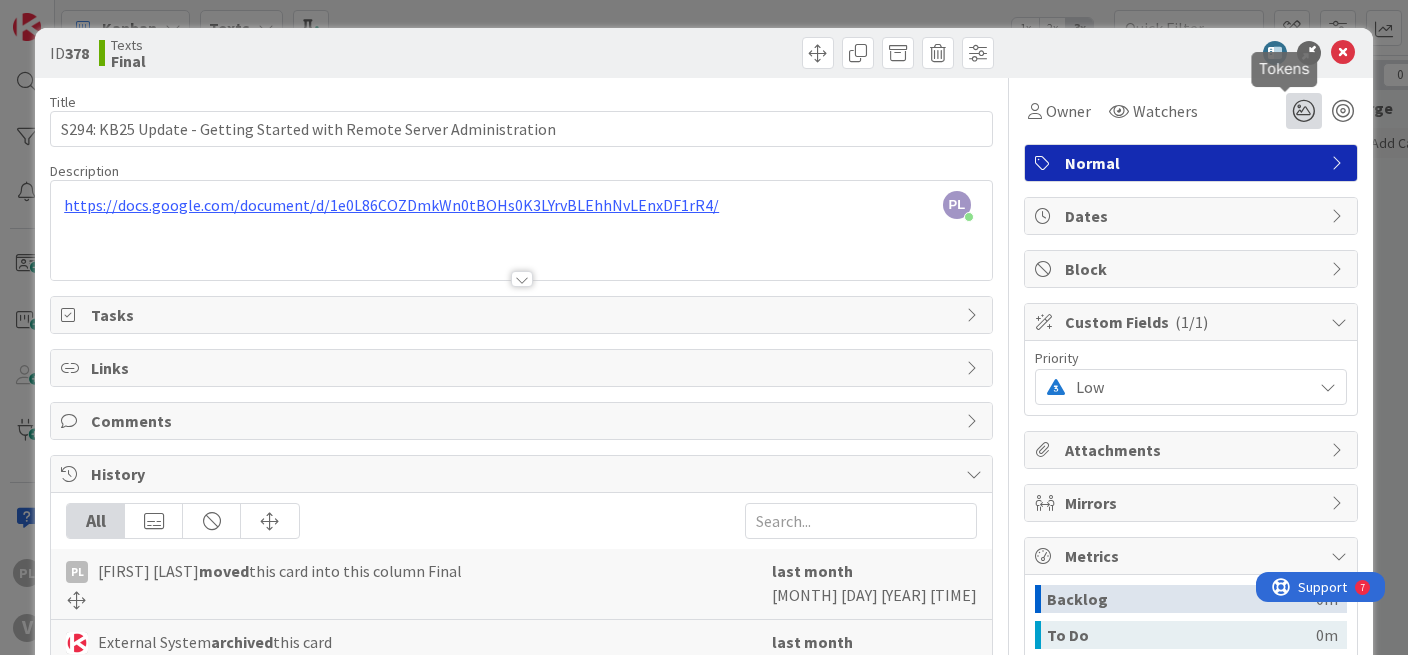 click at bounding box center [1304, 111] 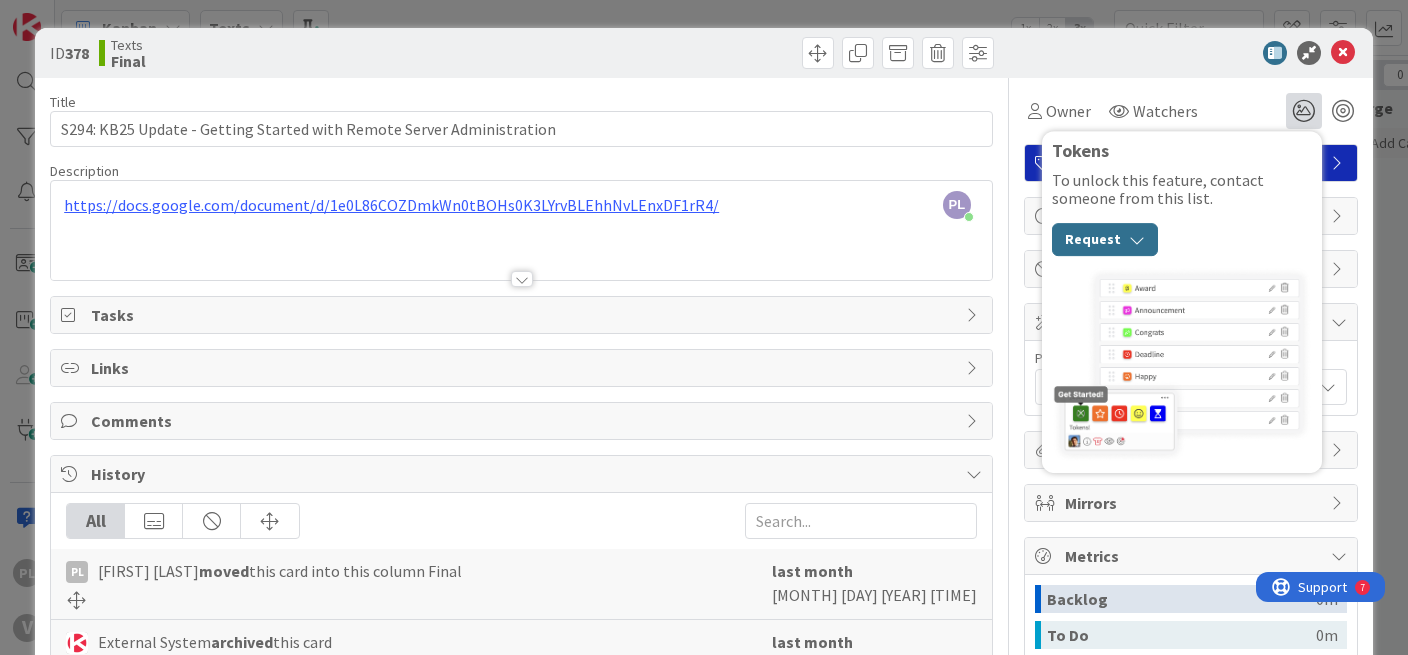 click at bounding box center [1137, 240] 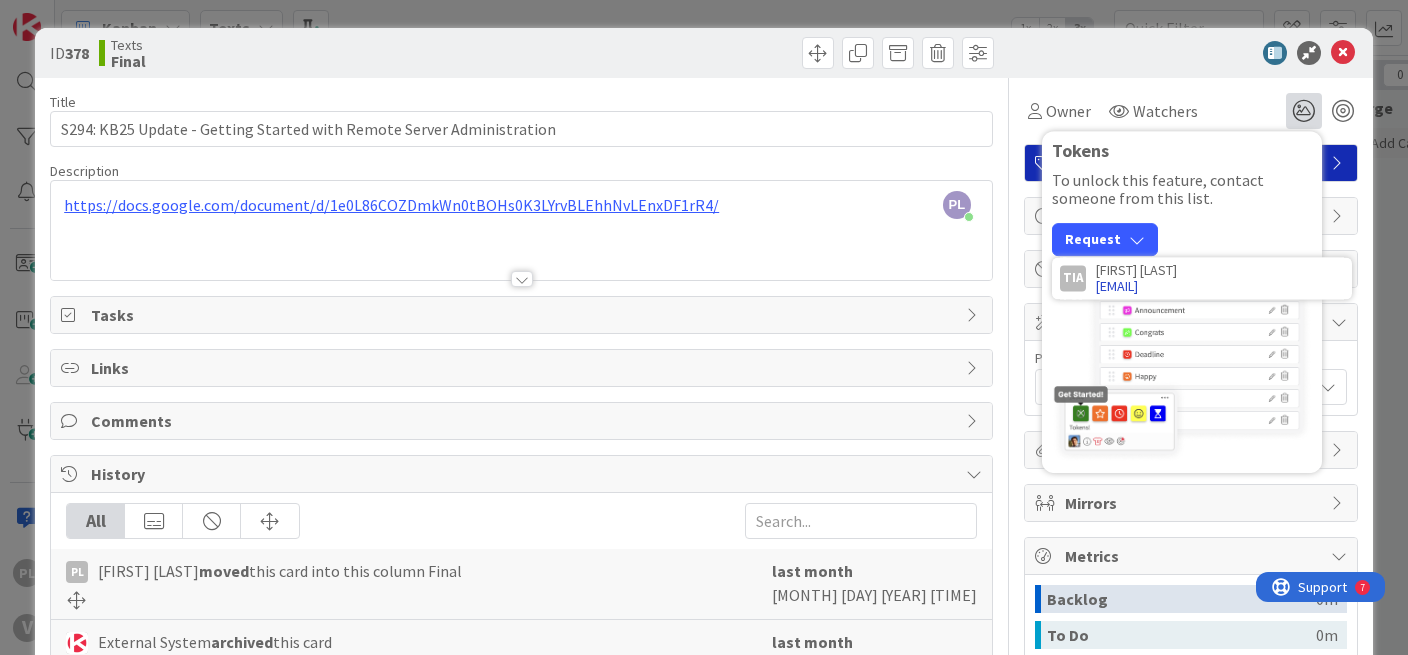 click on "ivan@visualsvn.com" at bounding box center (1117, 286) 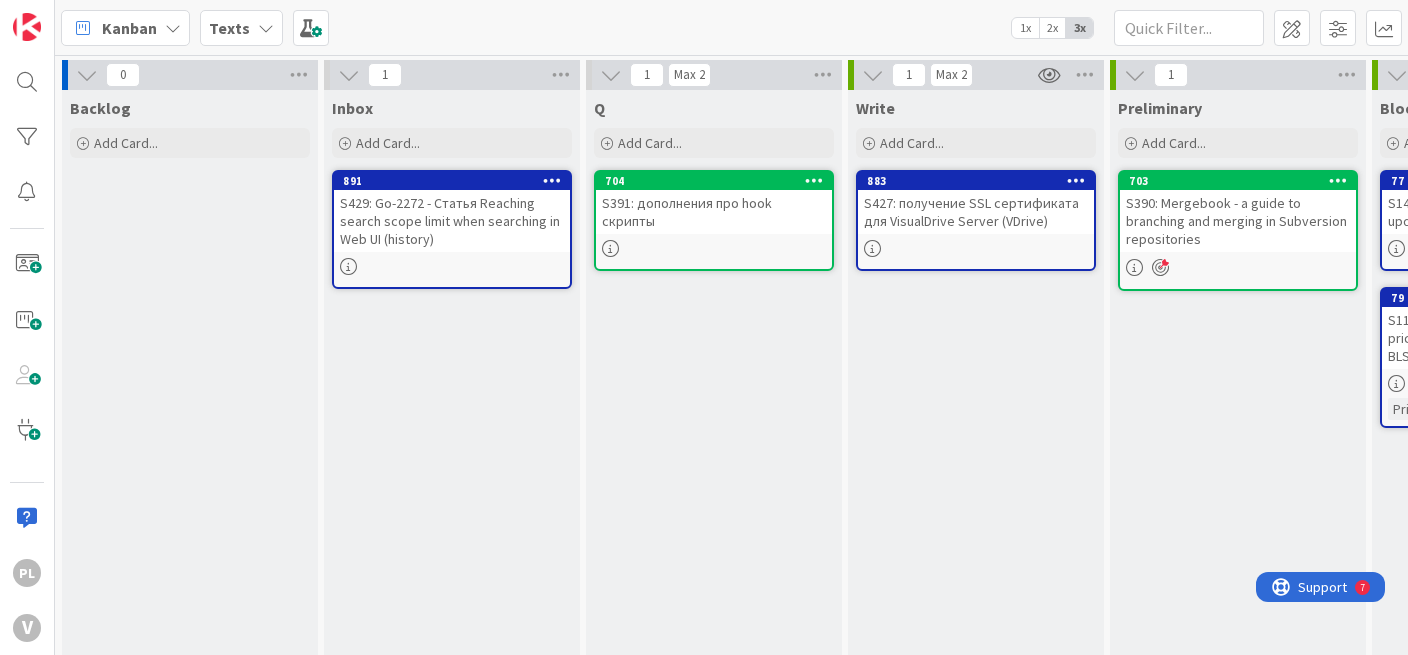 scroll, scrollTop: 0, scrollLeft: 0, axis: both 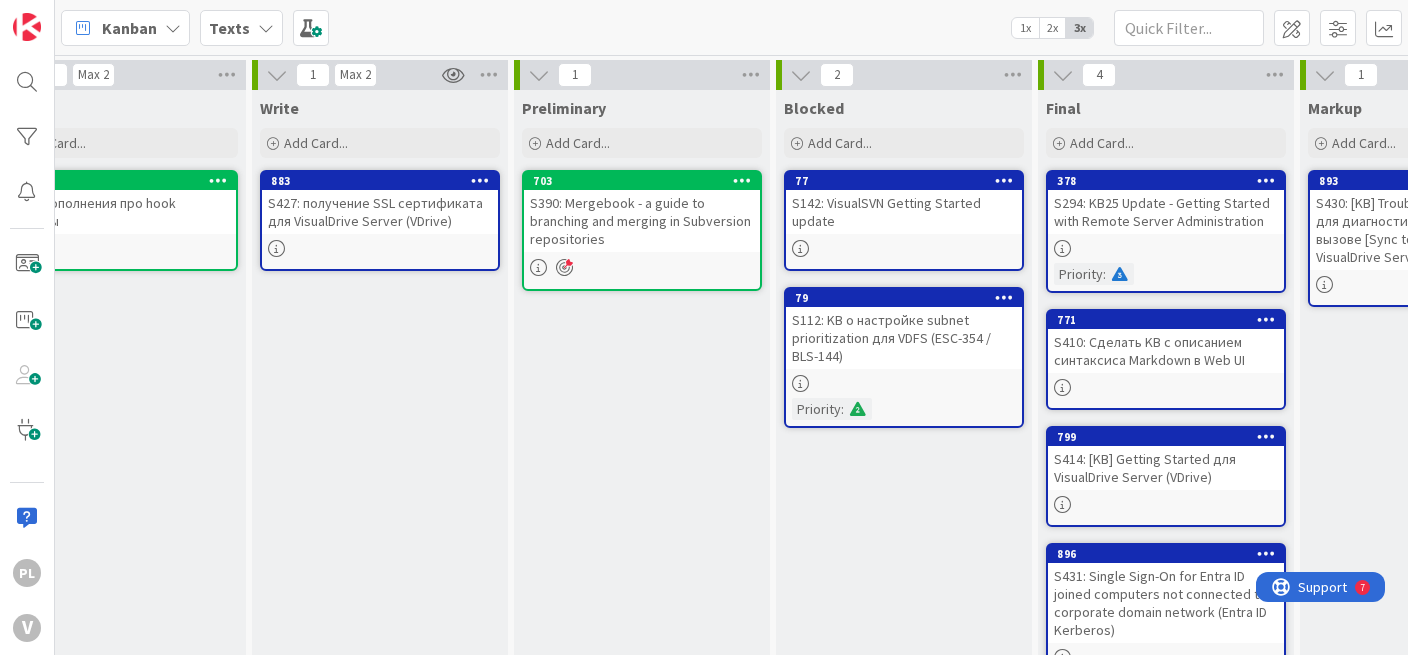 click on "S294: KB25 Update - Getting Started with Remote Server Administration" at bounding box center (1166, 212) 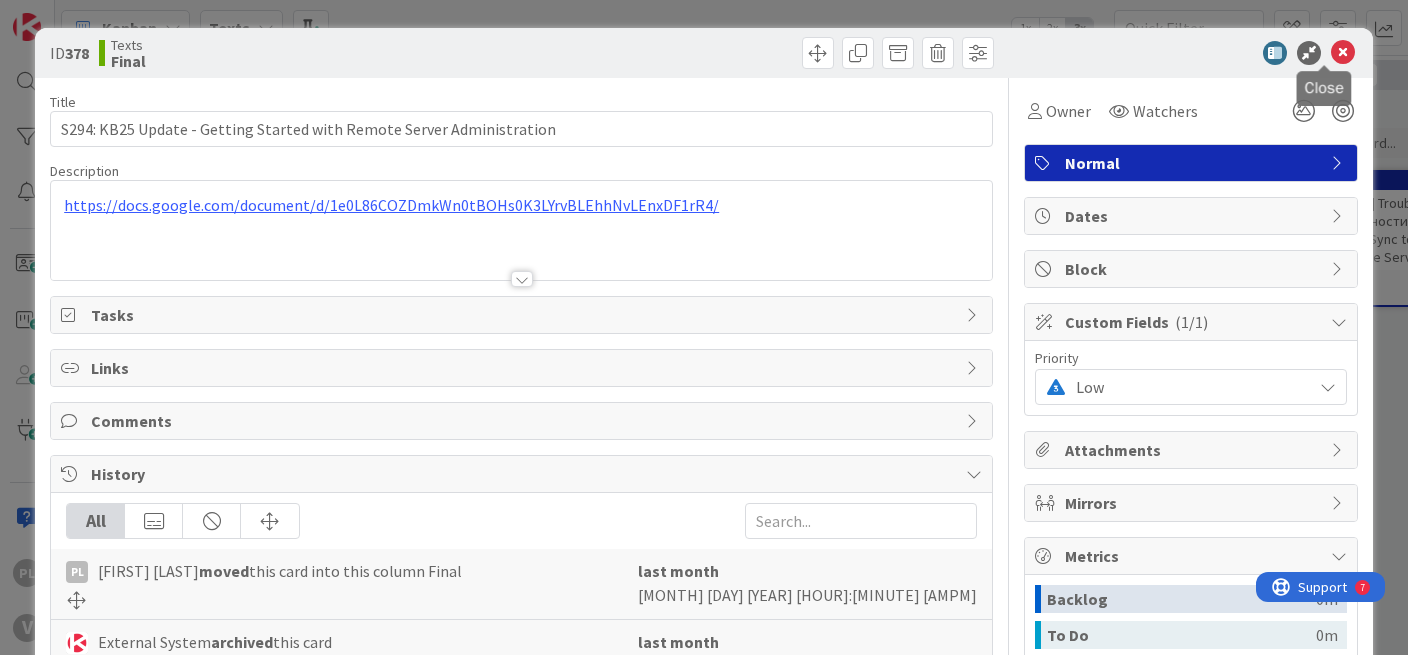 click at bounding box center [1343, 53] 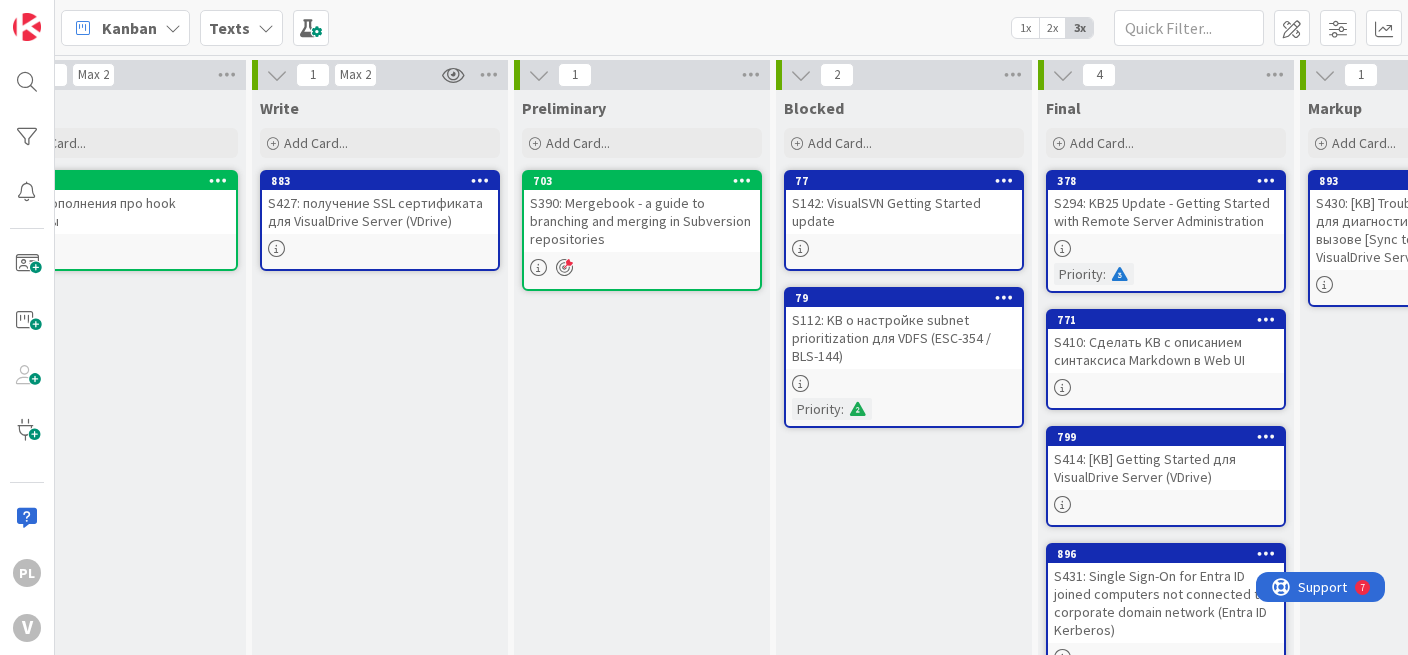 click on "S294: KB25 Update - Getting Started with Remote Server Administration" at bounding box center (1166, 212) 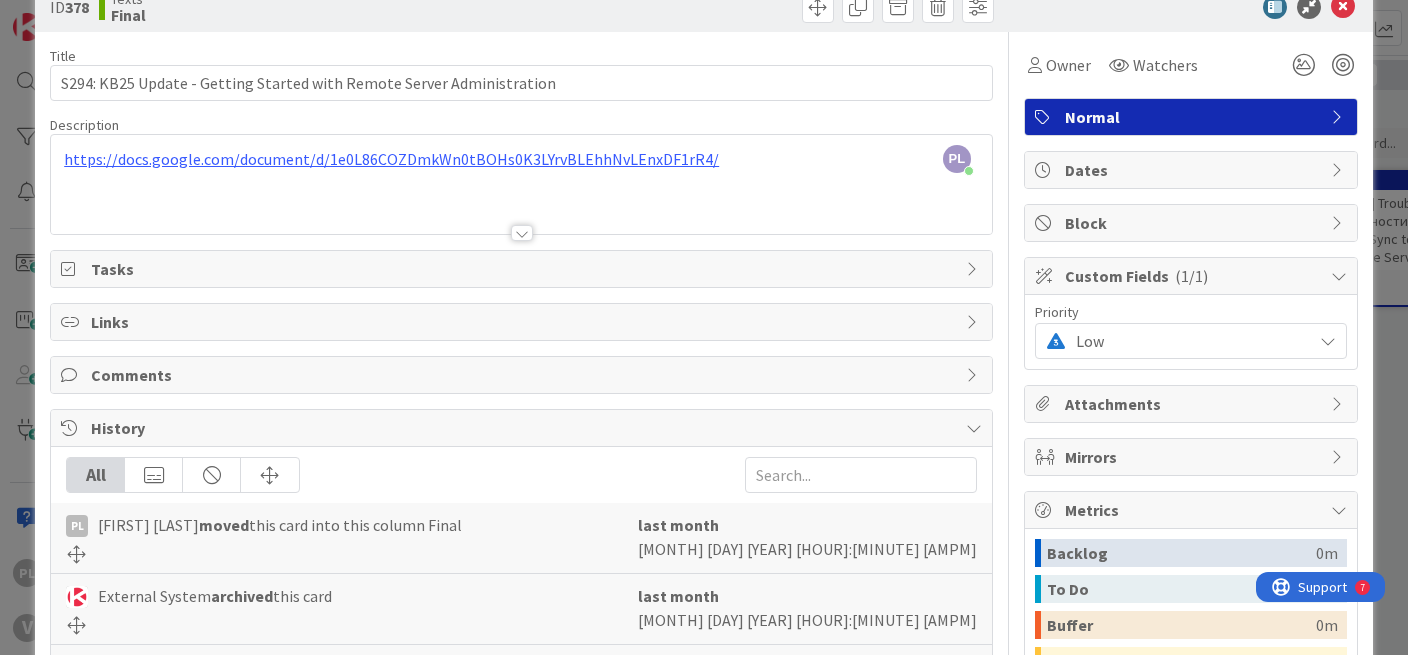 scroll, scrollTop: 40, scrollLeft: 0, axis: vertical 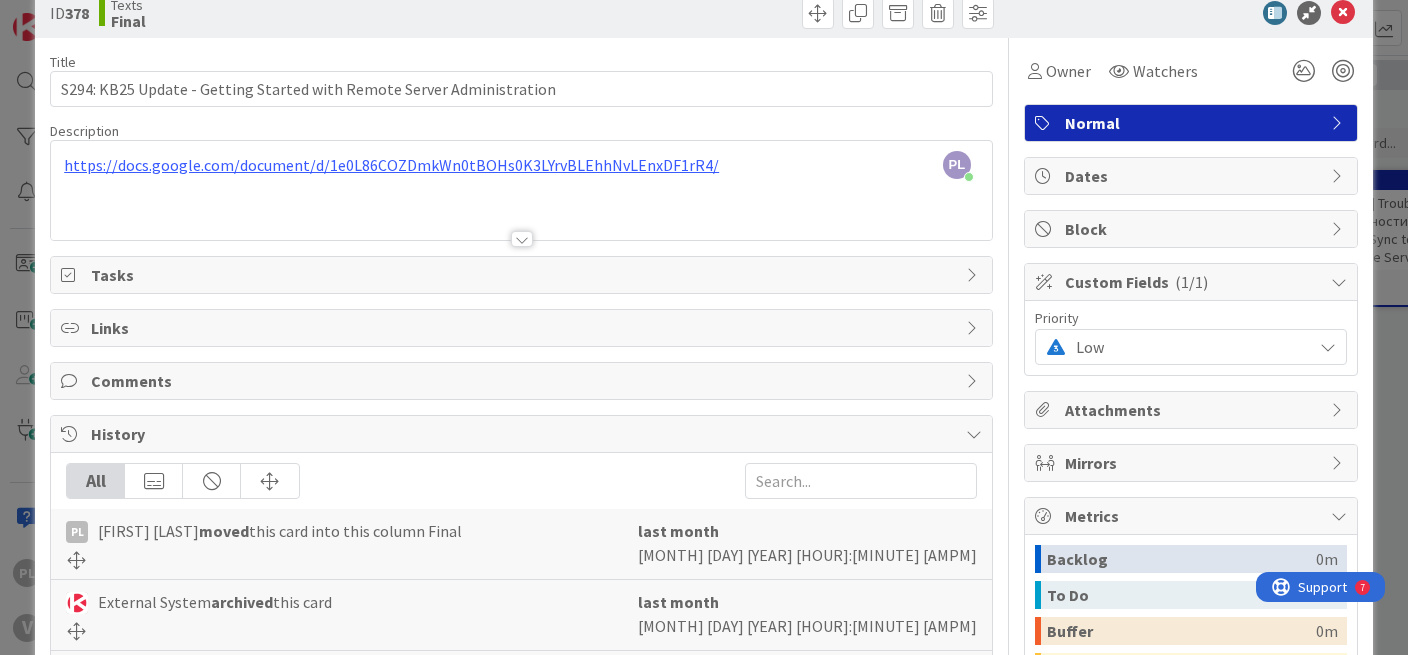 click on "Tasks" at bounding box center (523, 275) 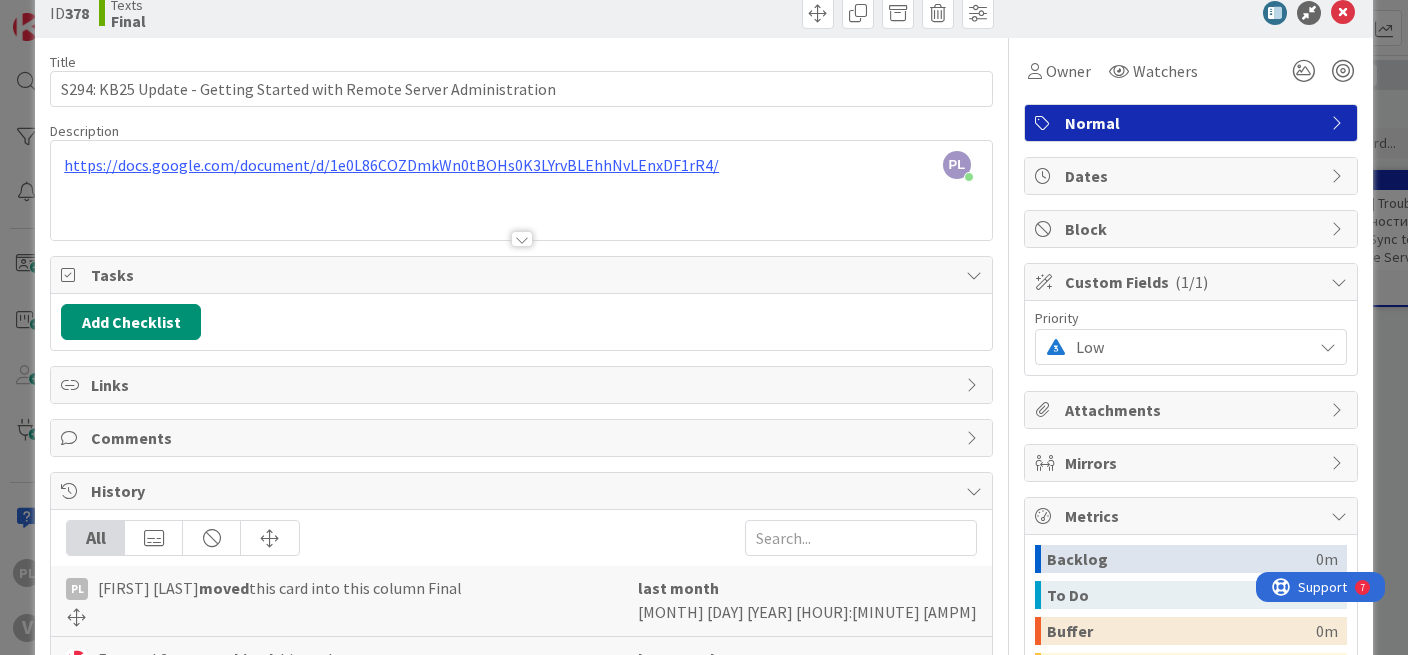 scroll, scrollTop: 40, scrollLeft: 0, axis: vertical 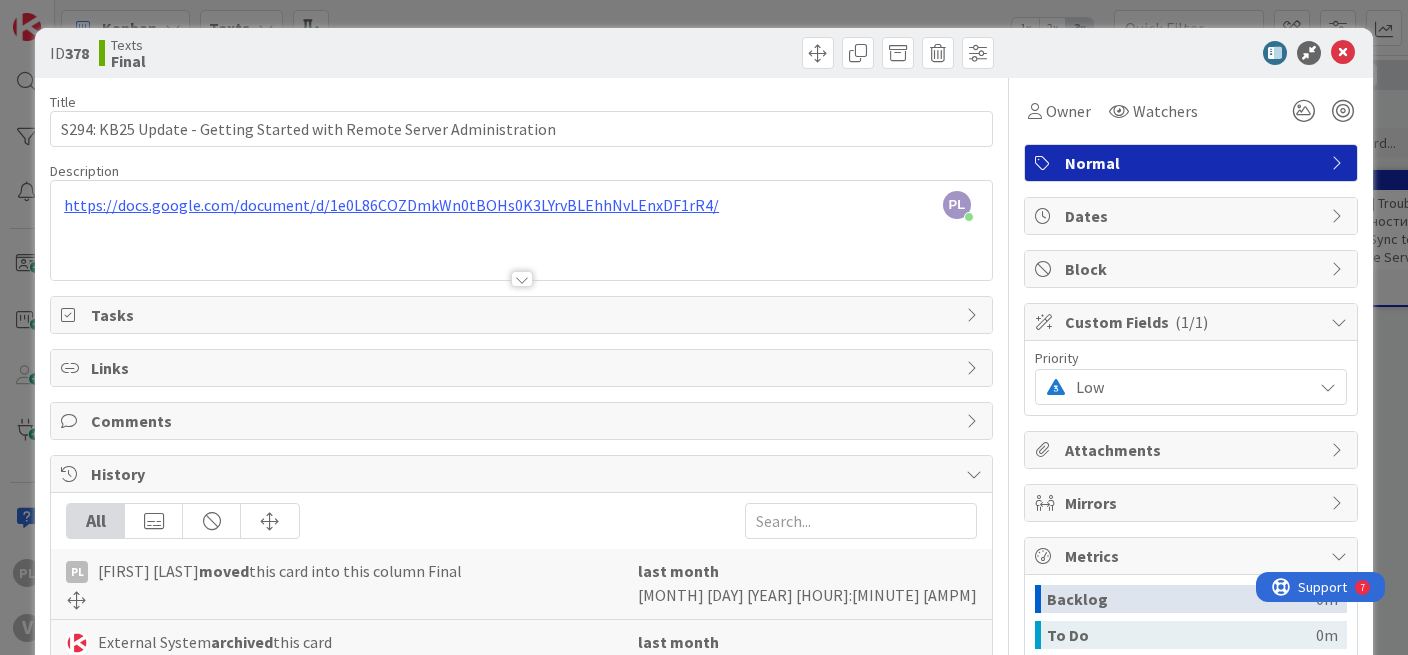 click at bounding box center [1181, 53] 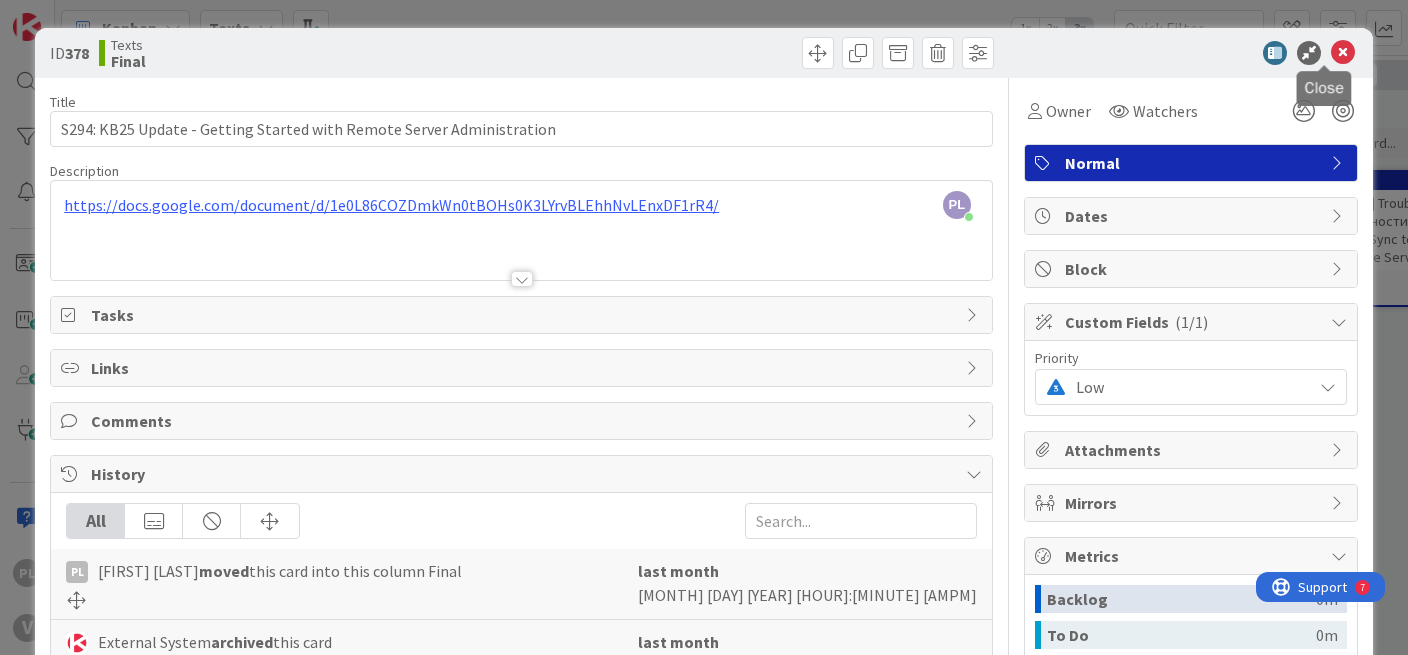 click at bounding box center (1343, 53) 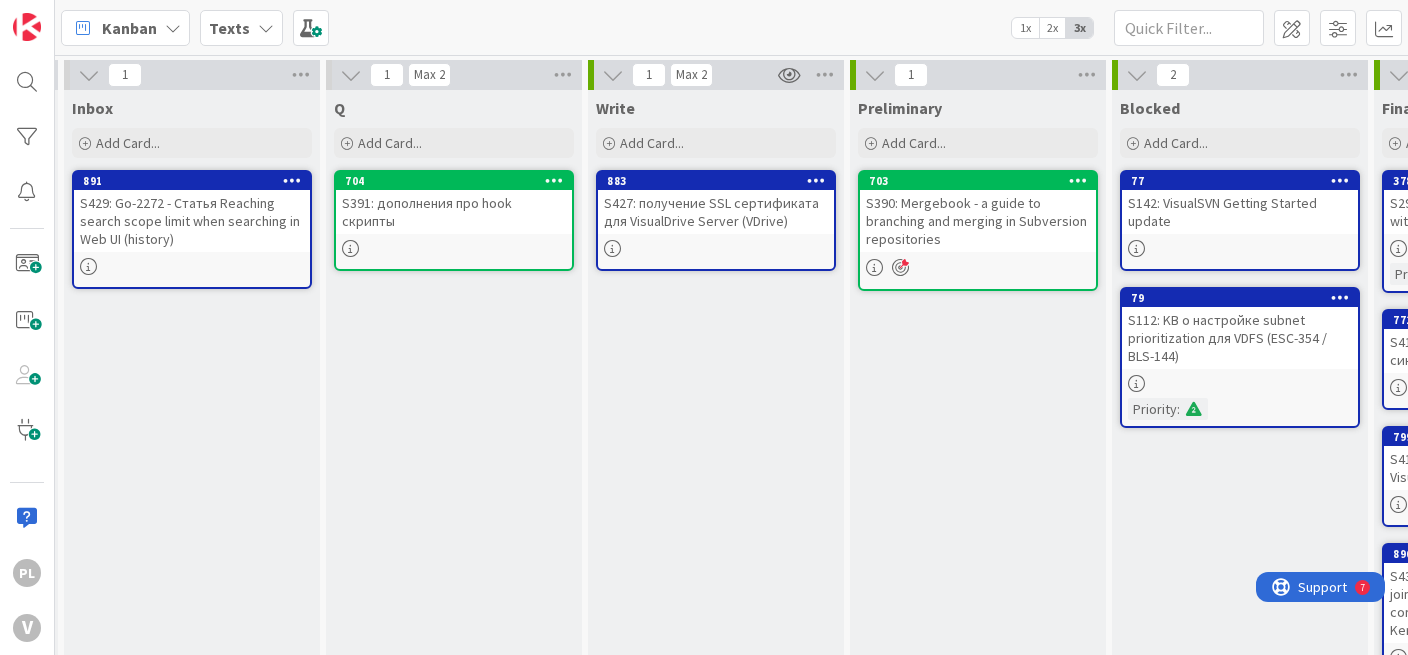 scroll, scrollTop: 0, scrollLeft: 0, axis: both 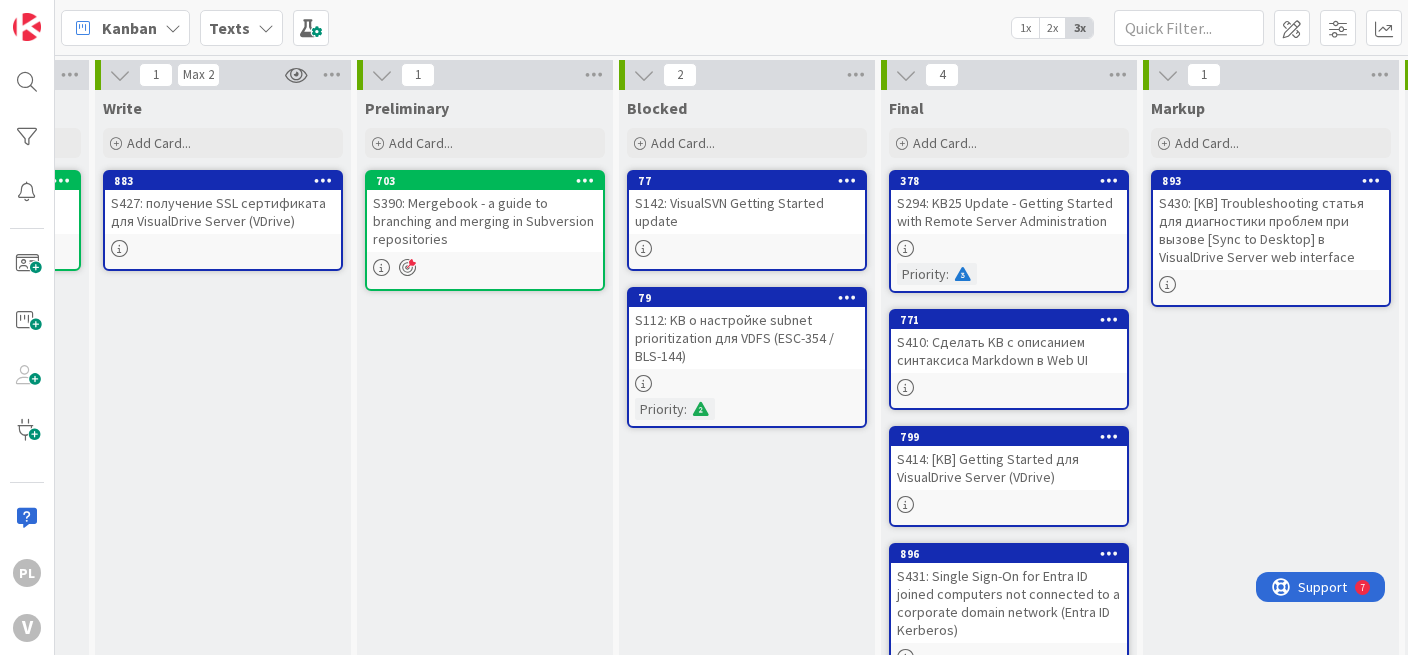 click on "Kanban" at bounding box center [125, 28] 